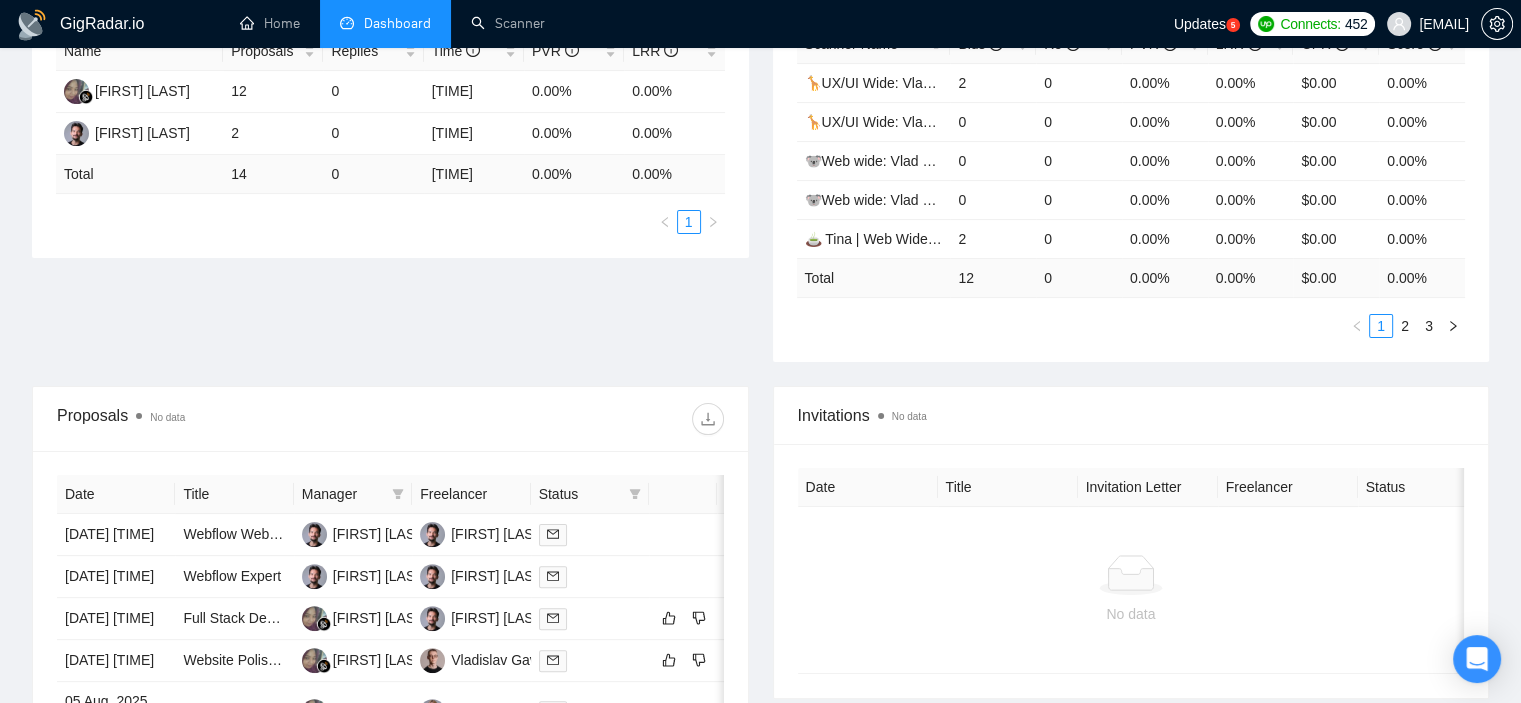 scroll, scrollTop: 408, scrollLeft: 0, axis: vertical 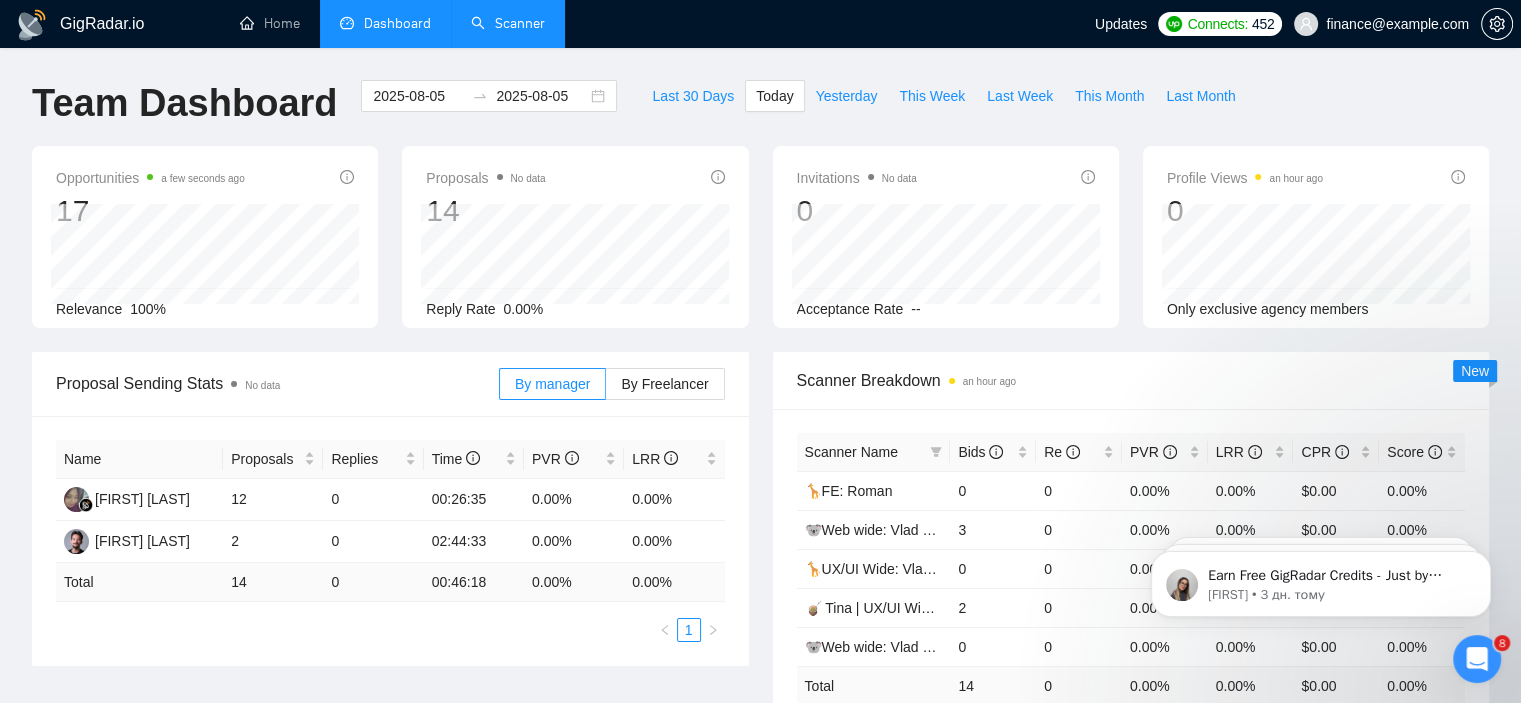 click on "Scanner" at bounding box center [508, 23] 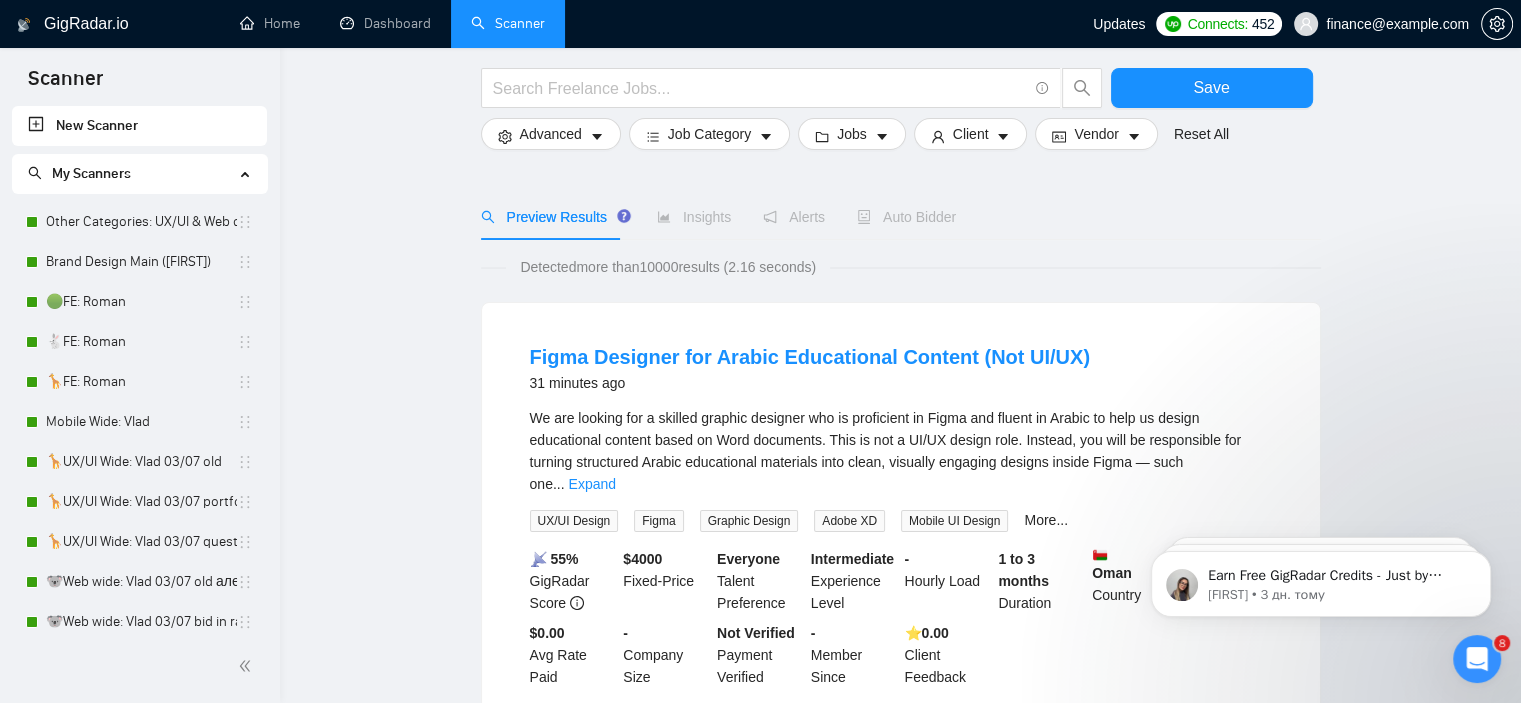 scroll, scrollTop: 142, scrollLeft: 0, axis: vertical 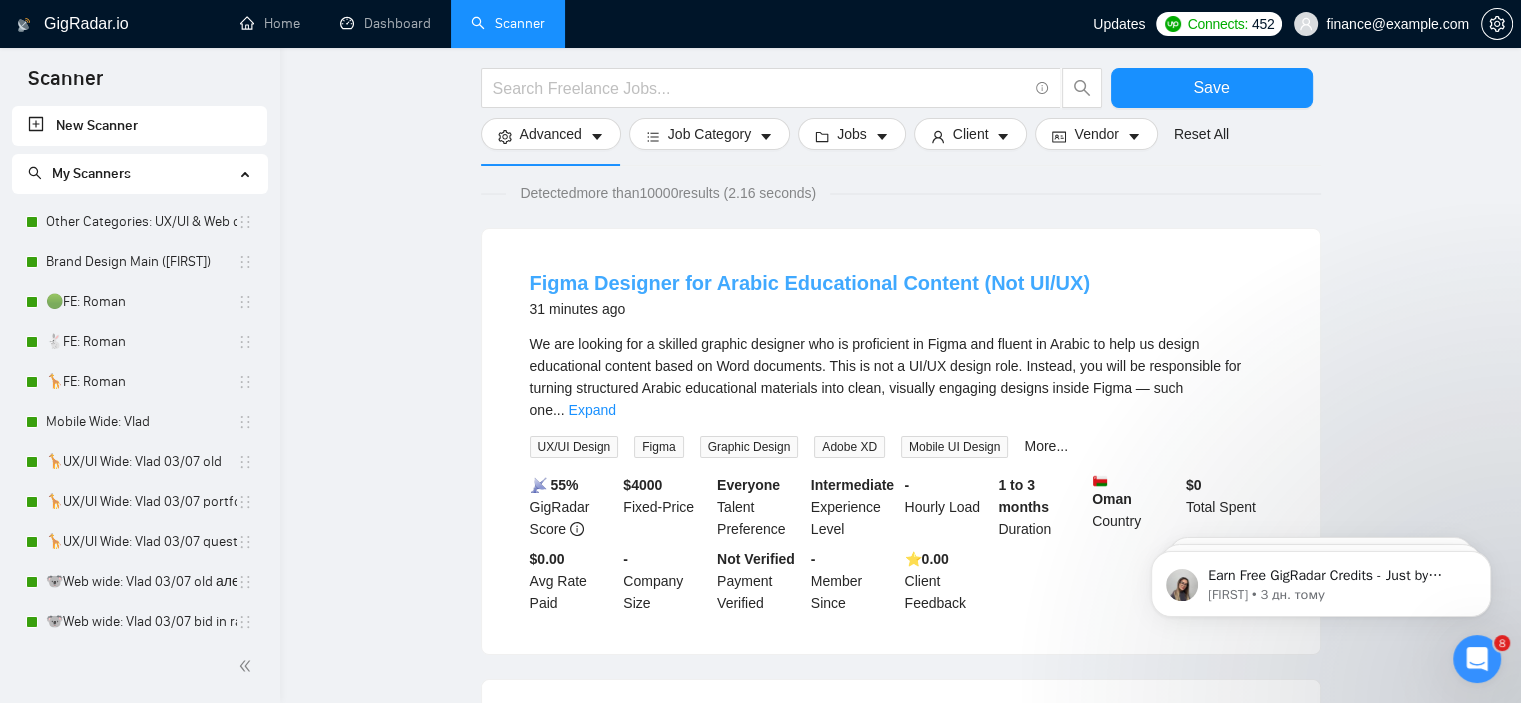 click on "Figma Designer for Arabic Educational Content (Not UI/UX)" at bounding box center (810, 283) 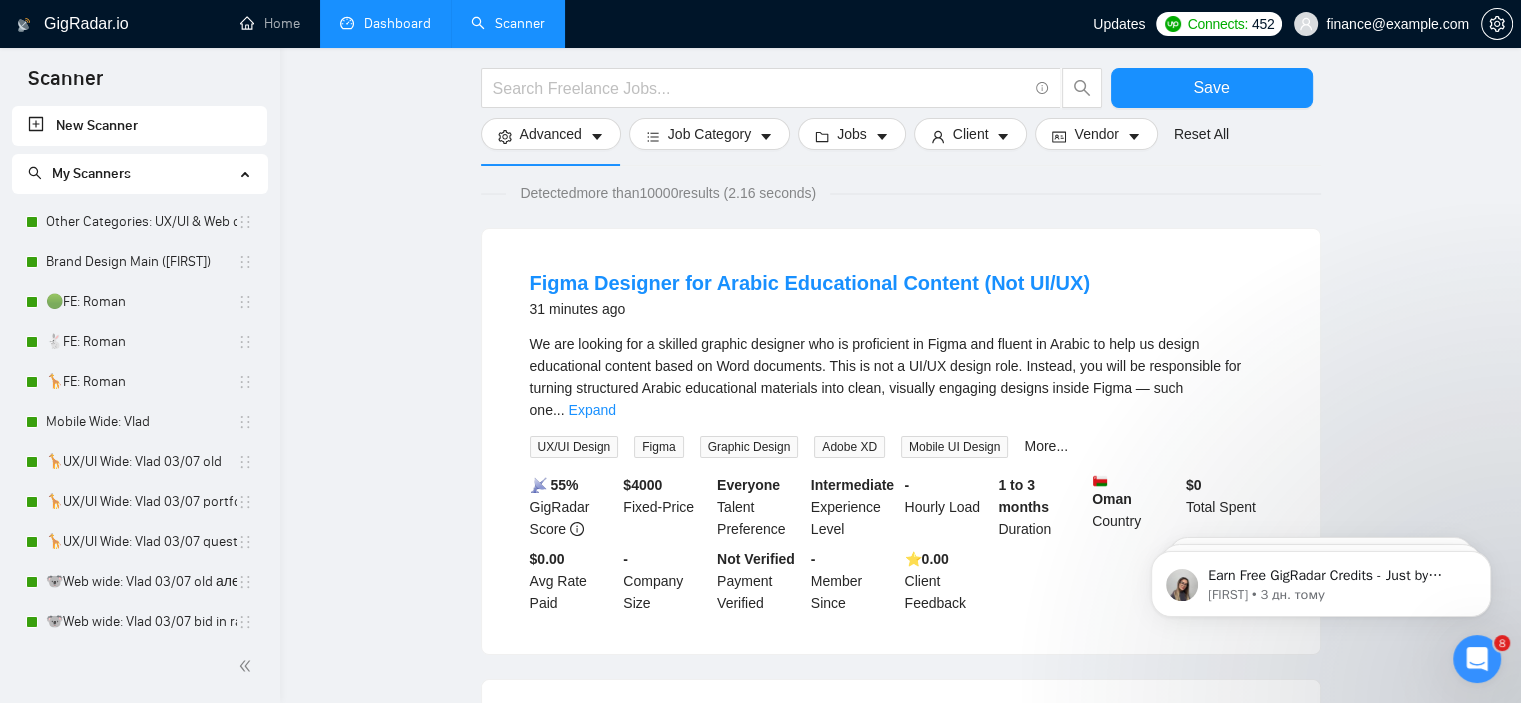 click on "Dashboard" at bounding box center (385, 23) 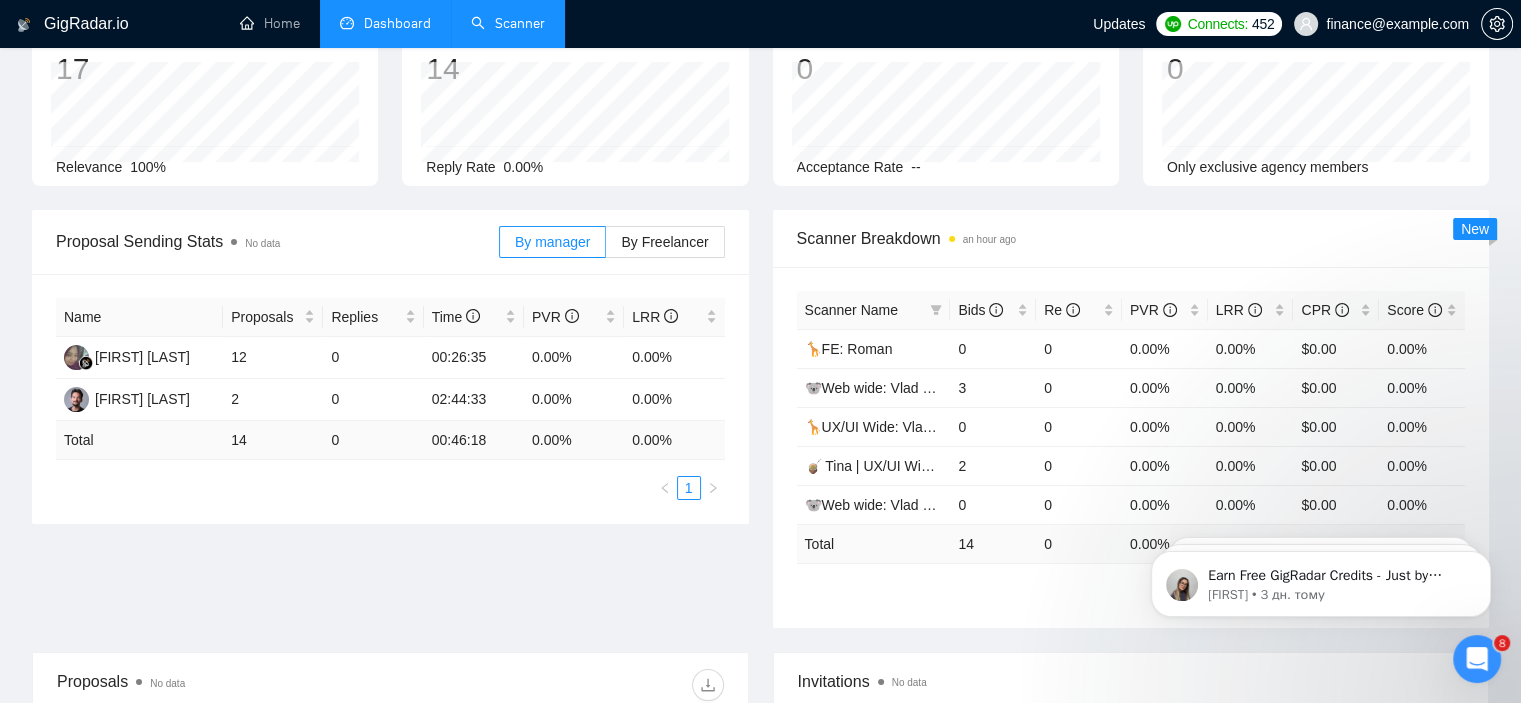 type on "2025-07-06" 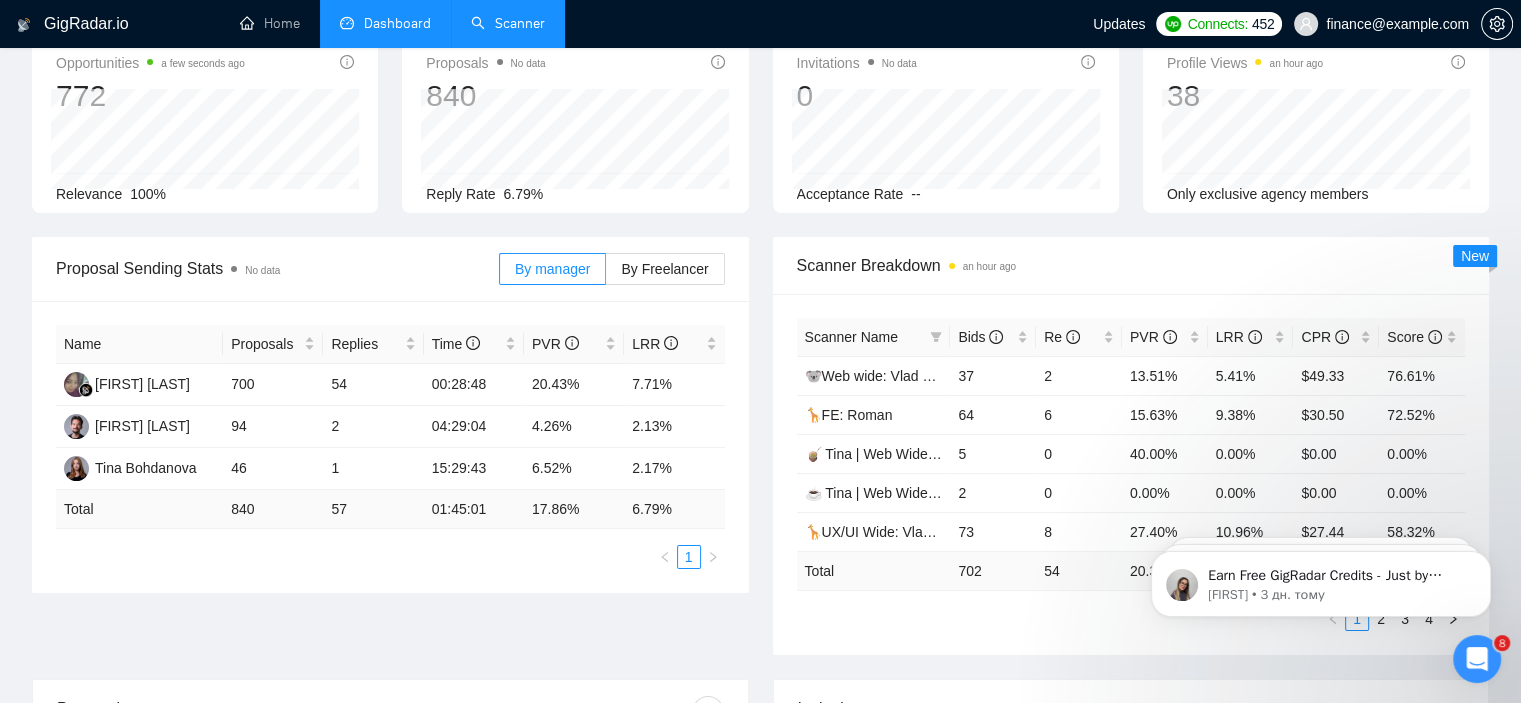 scroll, scrollTop: 0, scrollLeft: 0, axis: both 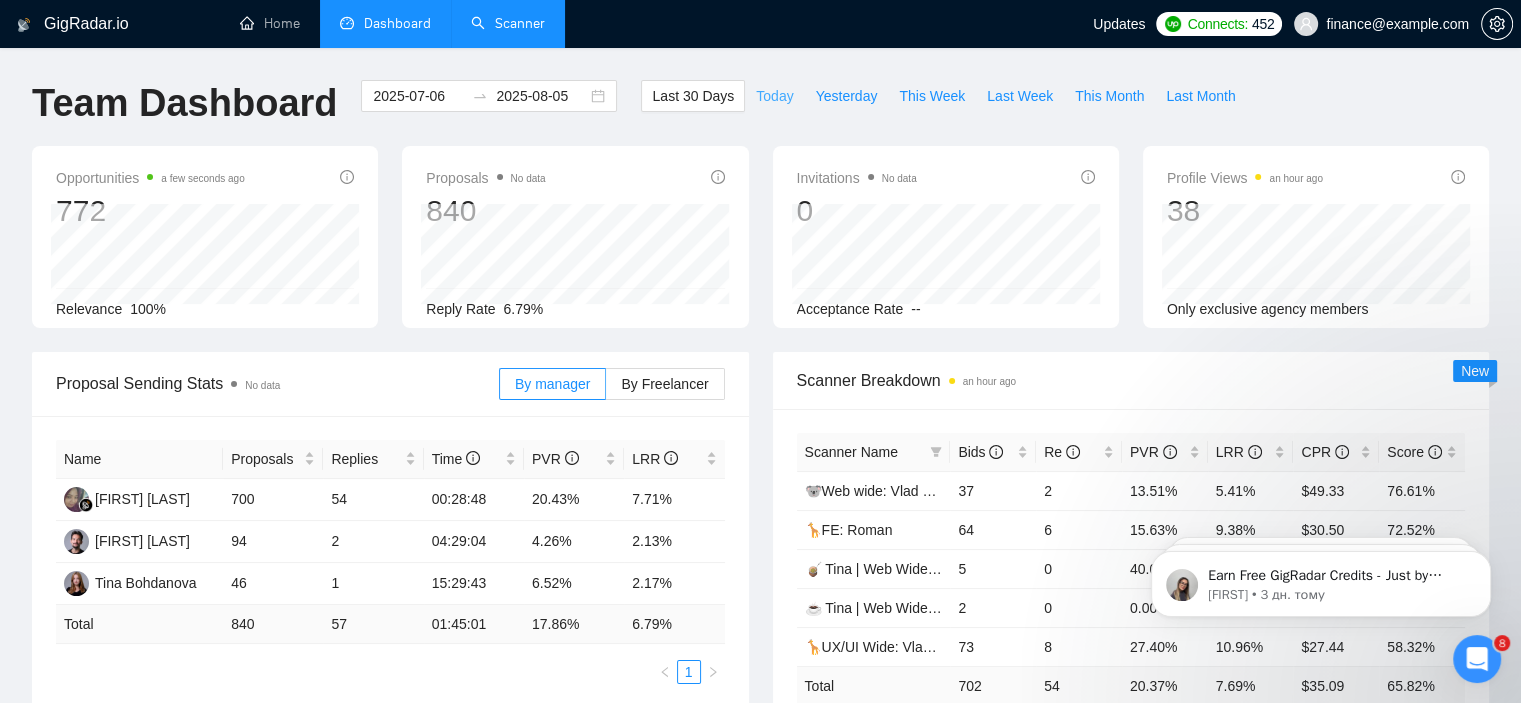 click on "Today" at bounding box center (774, 96) 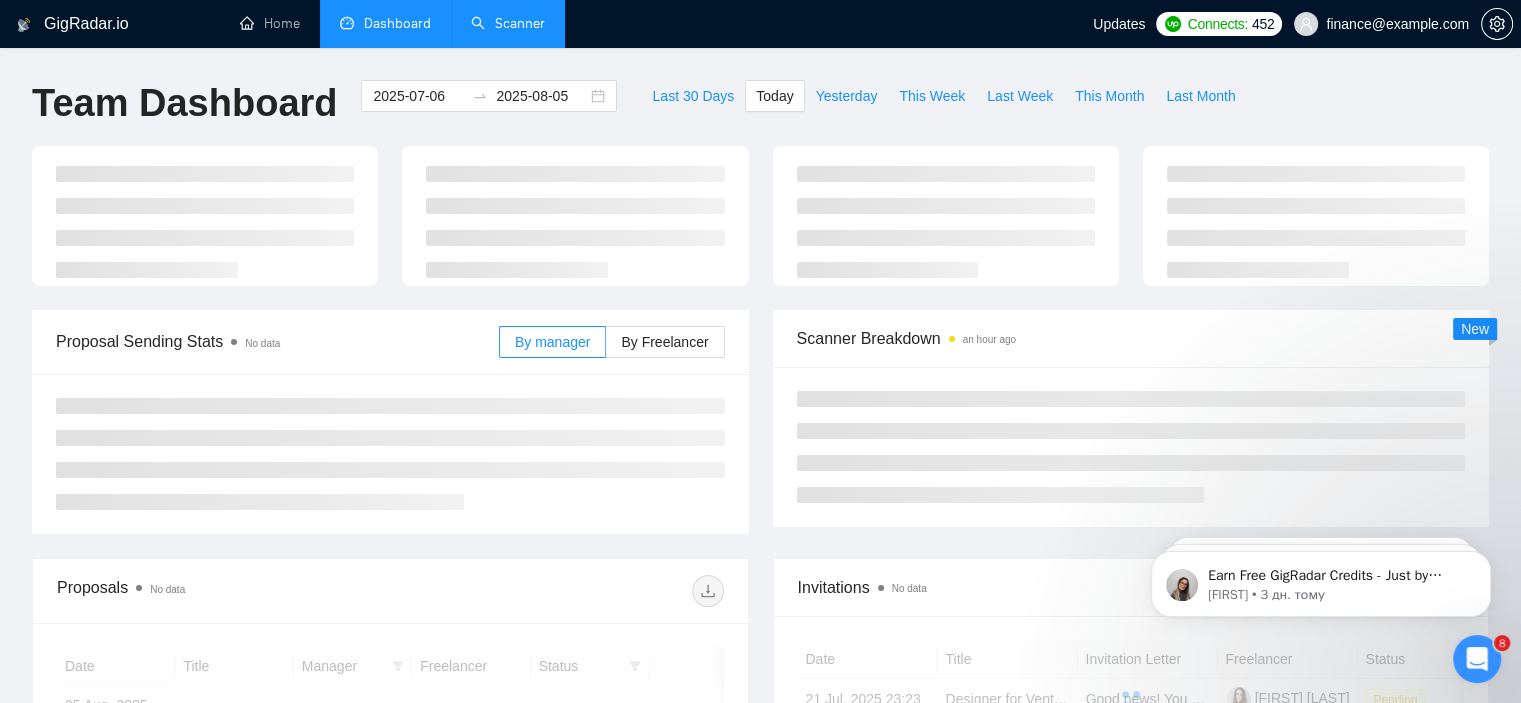 type on "2025-08-05" 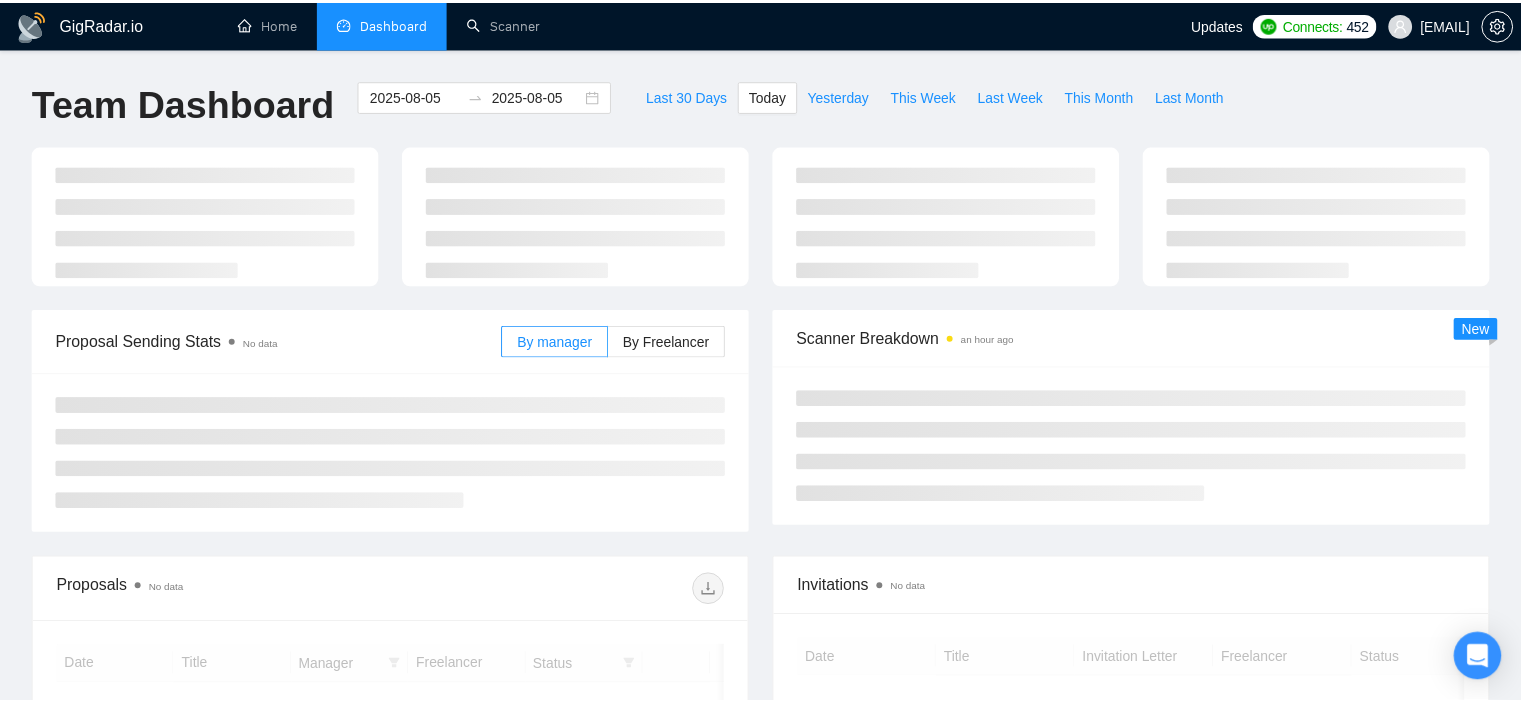 scroll, scrollTop: 0, scrollLeft: 0, axis: both 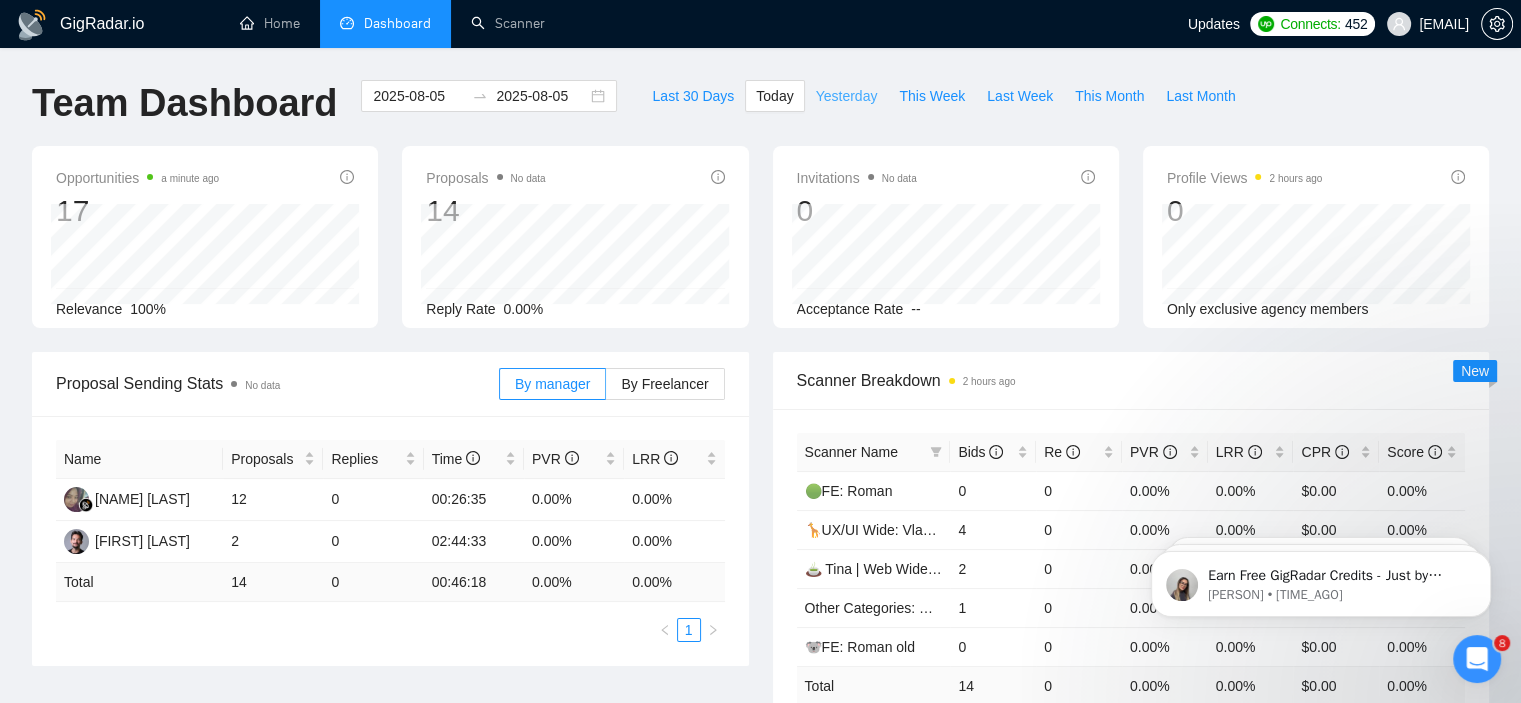 click on "Yesterday" at bounding box center (847, 96) 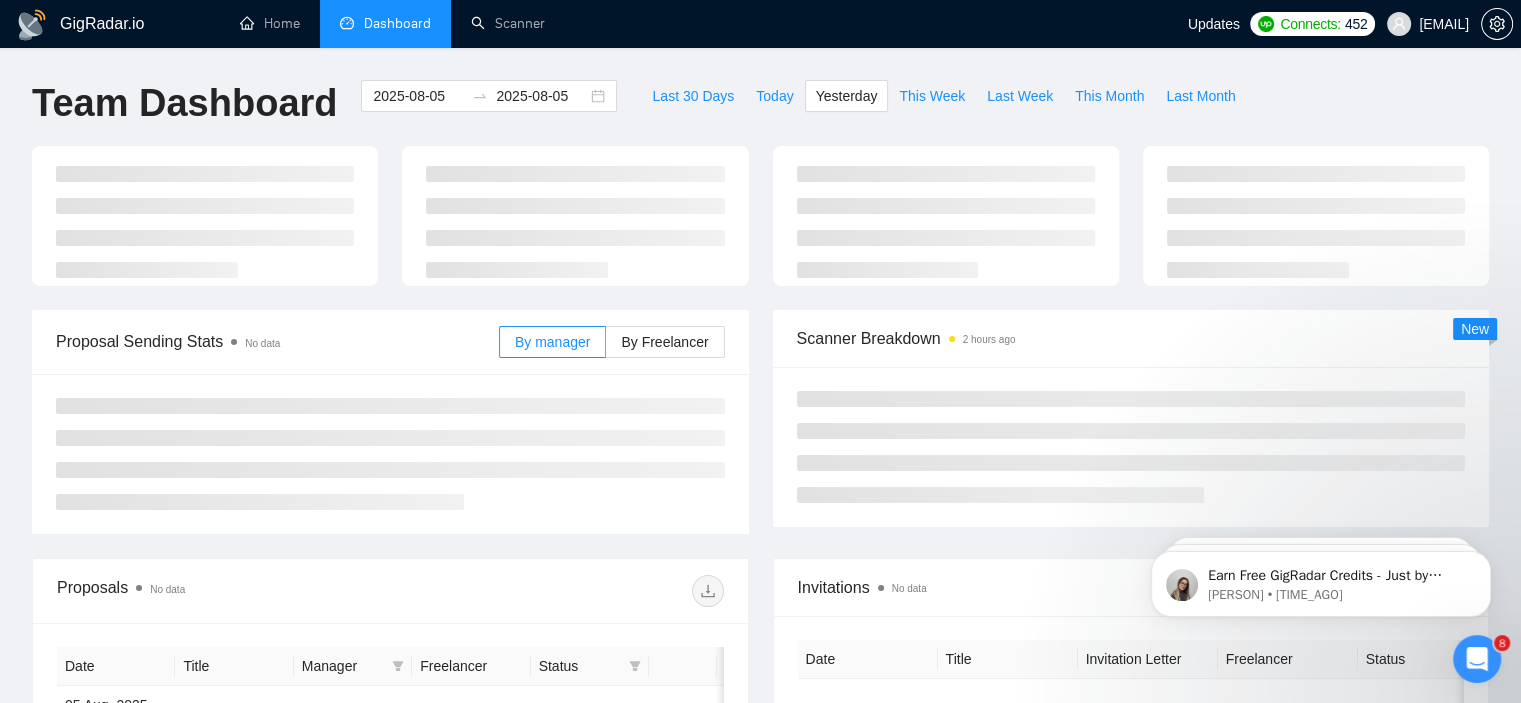 type on "2025-08-04" 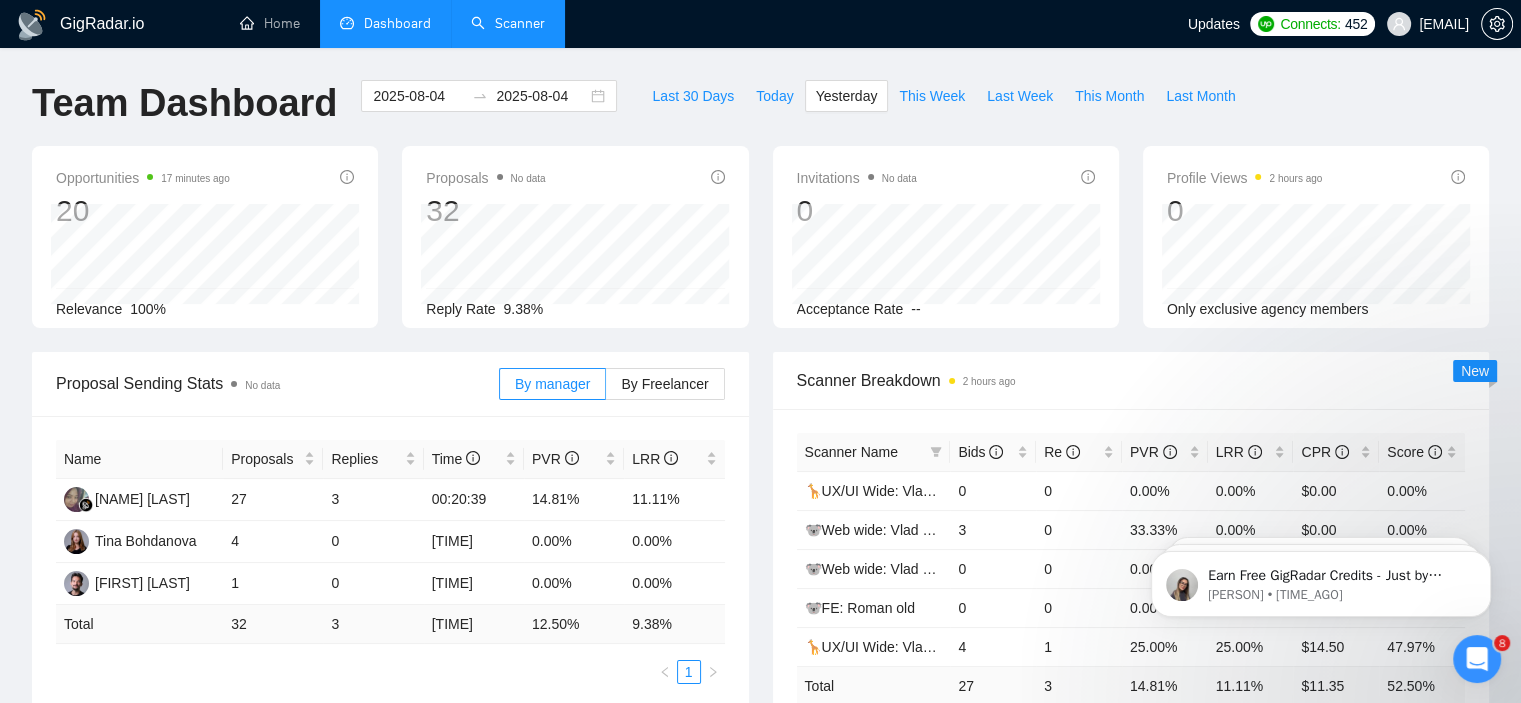 click on "Scanner" at bounding box center (508, 23) 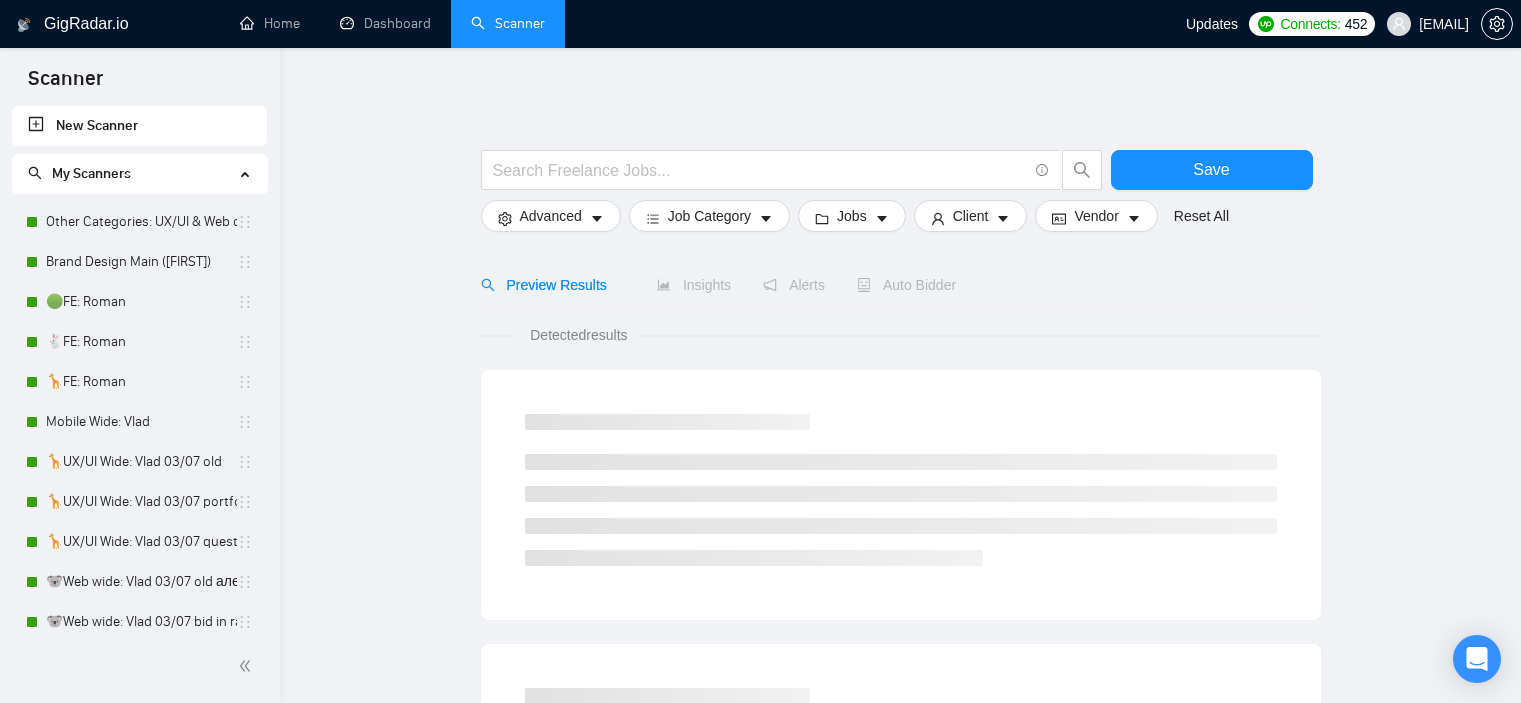 scroll, scrollTop: 0, scrollLeft: 0, axis: both 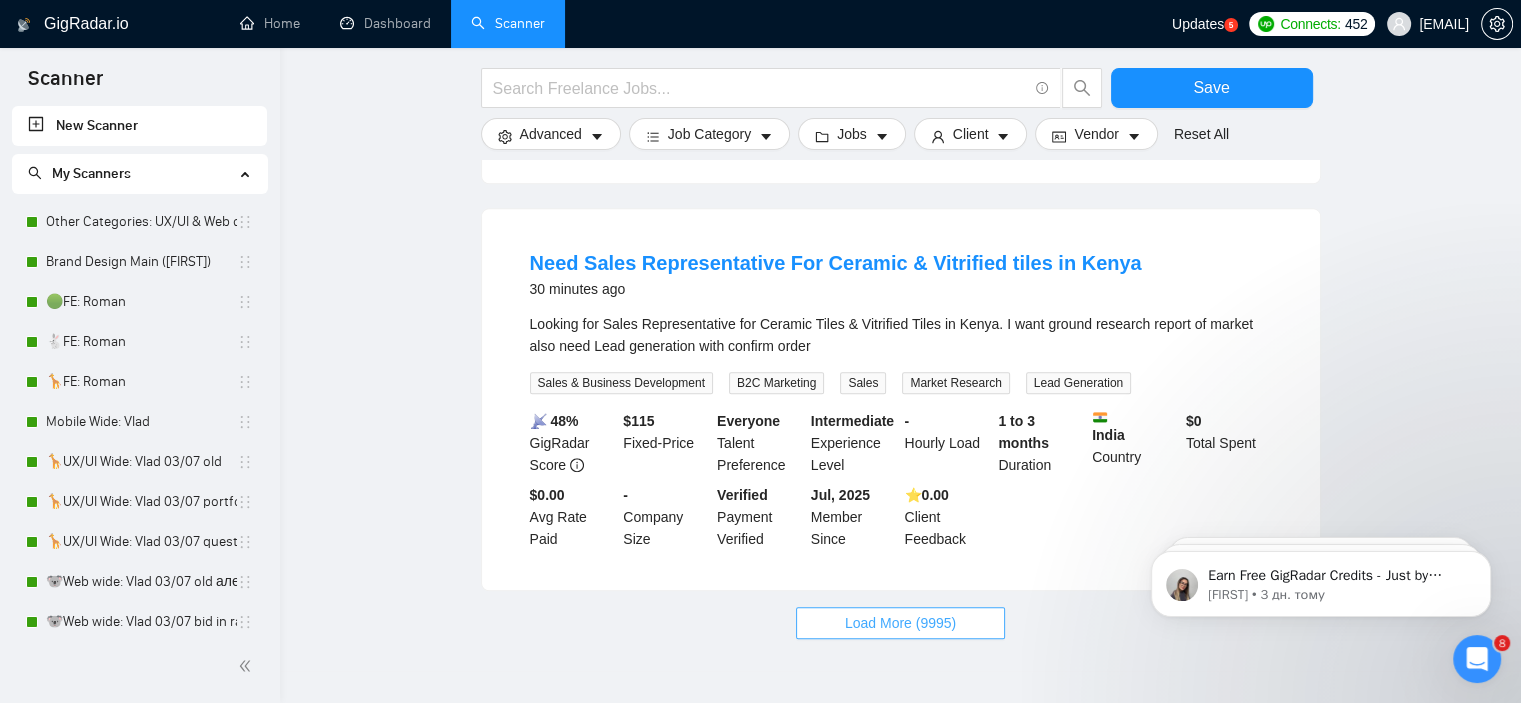 click on "Load More (9995)" at bounding box center [900, 623] 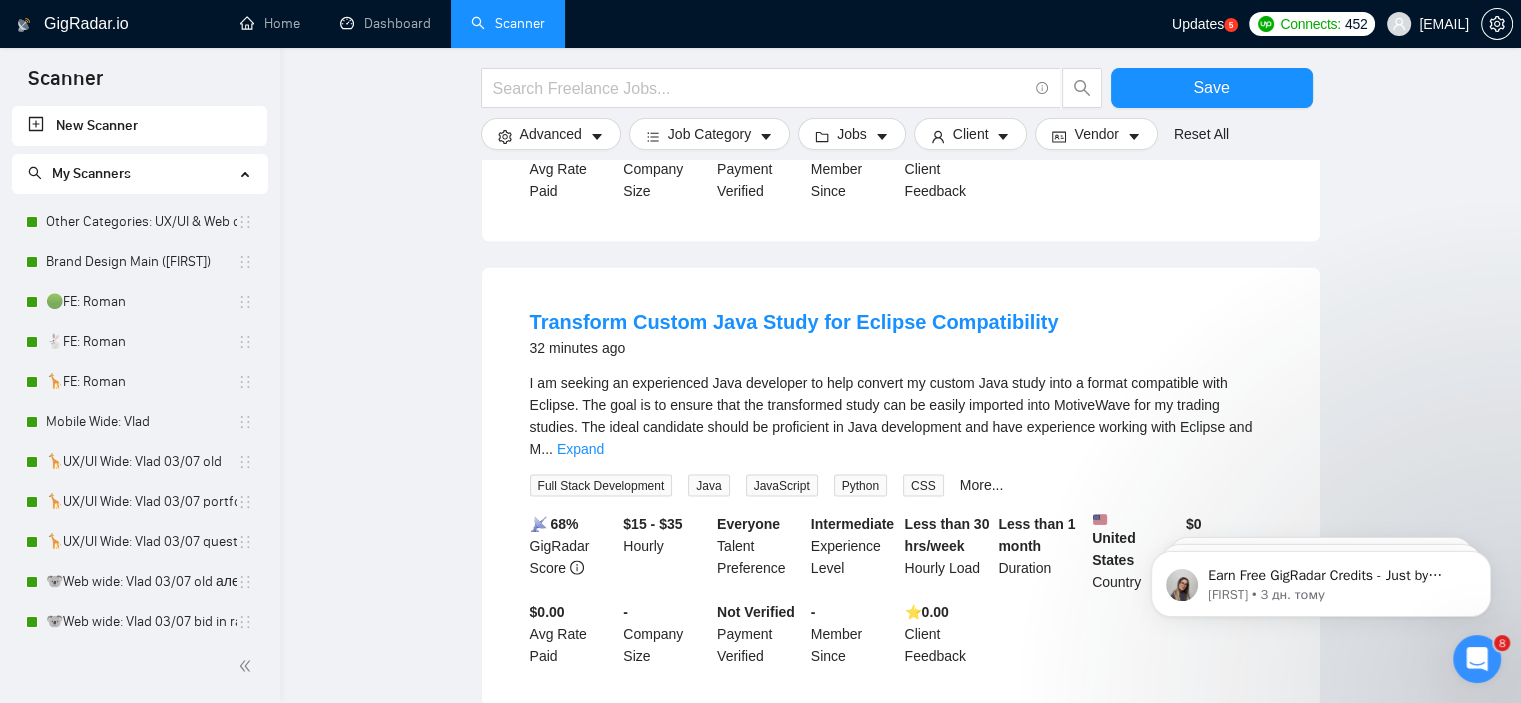 scroll, scrollTop: 4195, scrollLeft: 0, axis: vertical 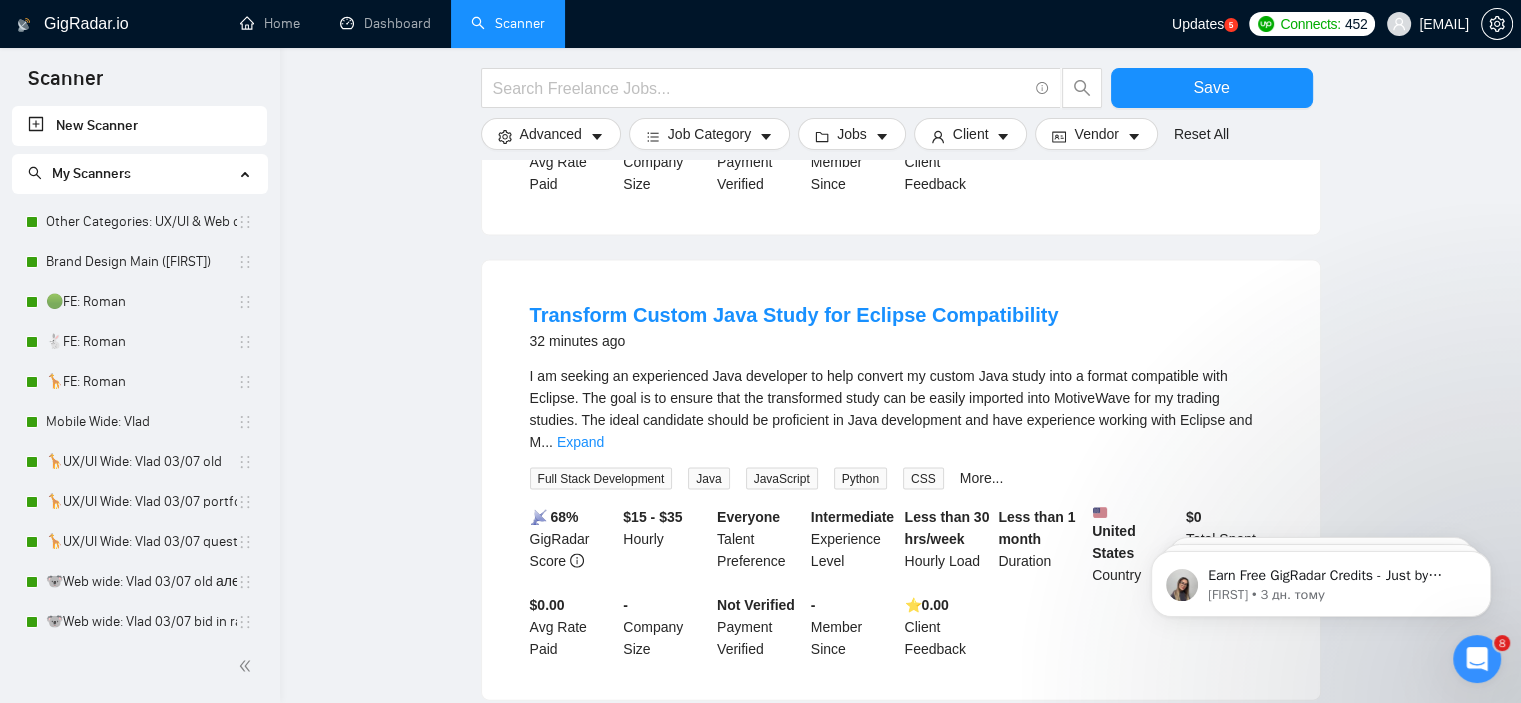 click on "Load More (9990)" at bounding box center [900, 733] 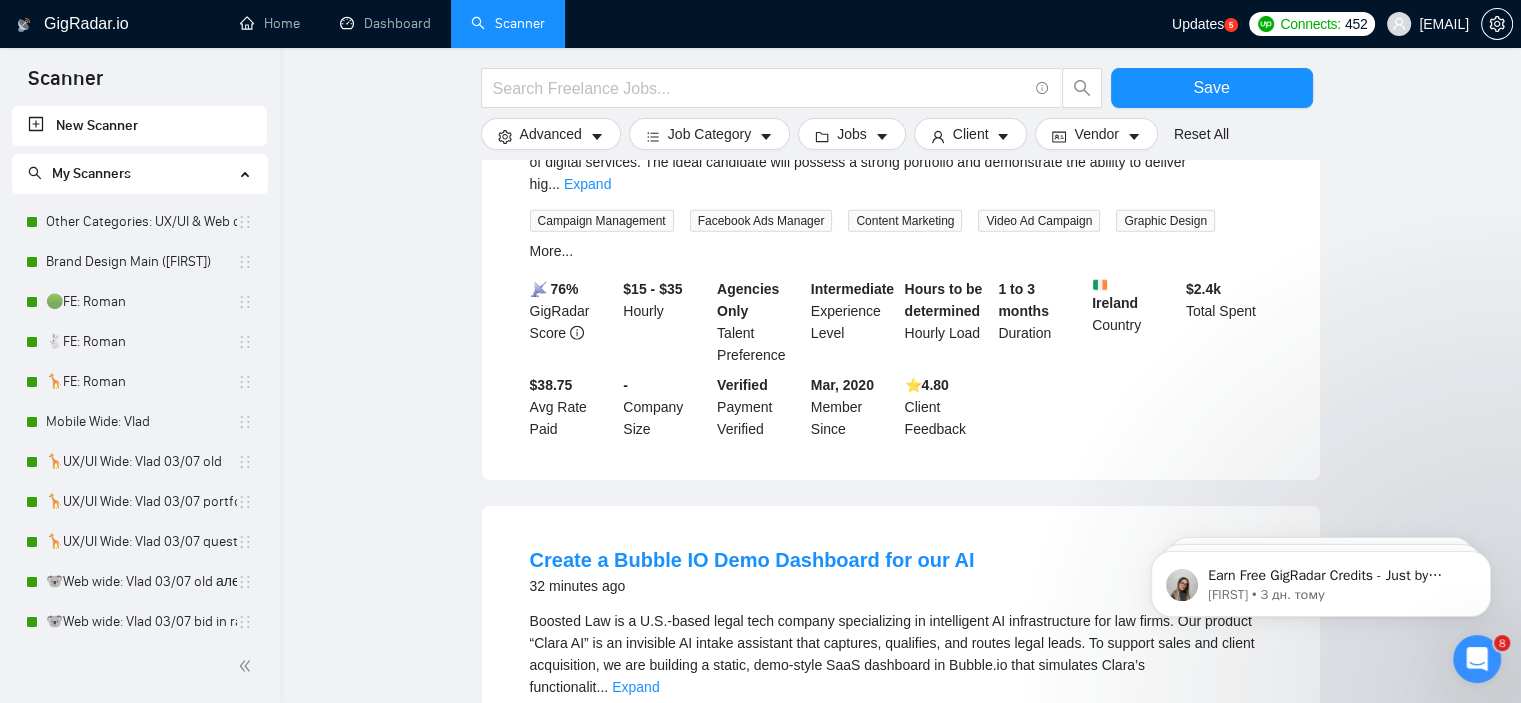 scroll, scrollTop: 6396, scrollLeft: 0, axis: vertical 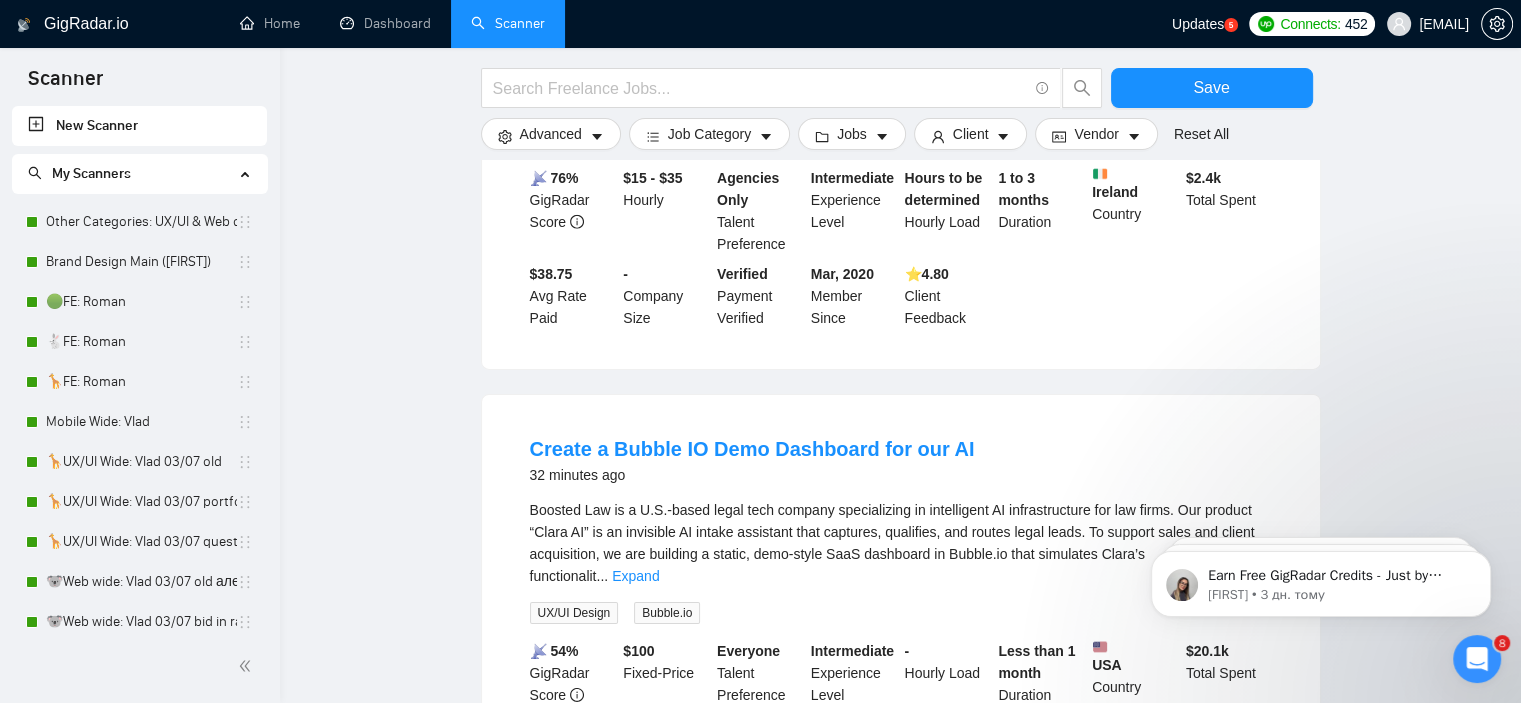 click on "Load More (9985)" at bounding box center (900, 853) 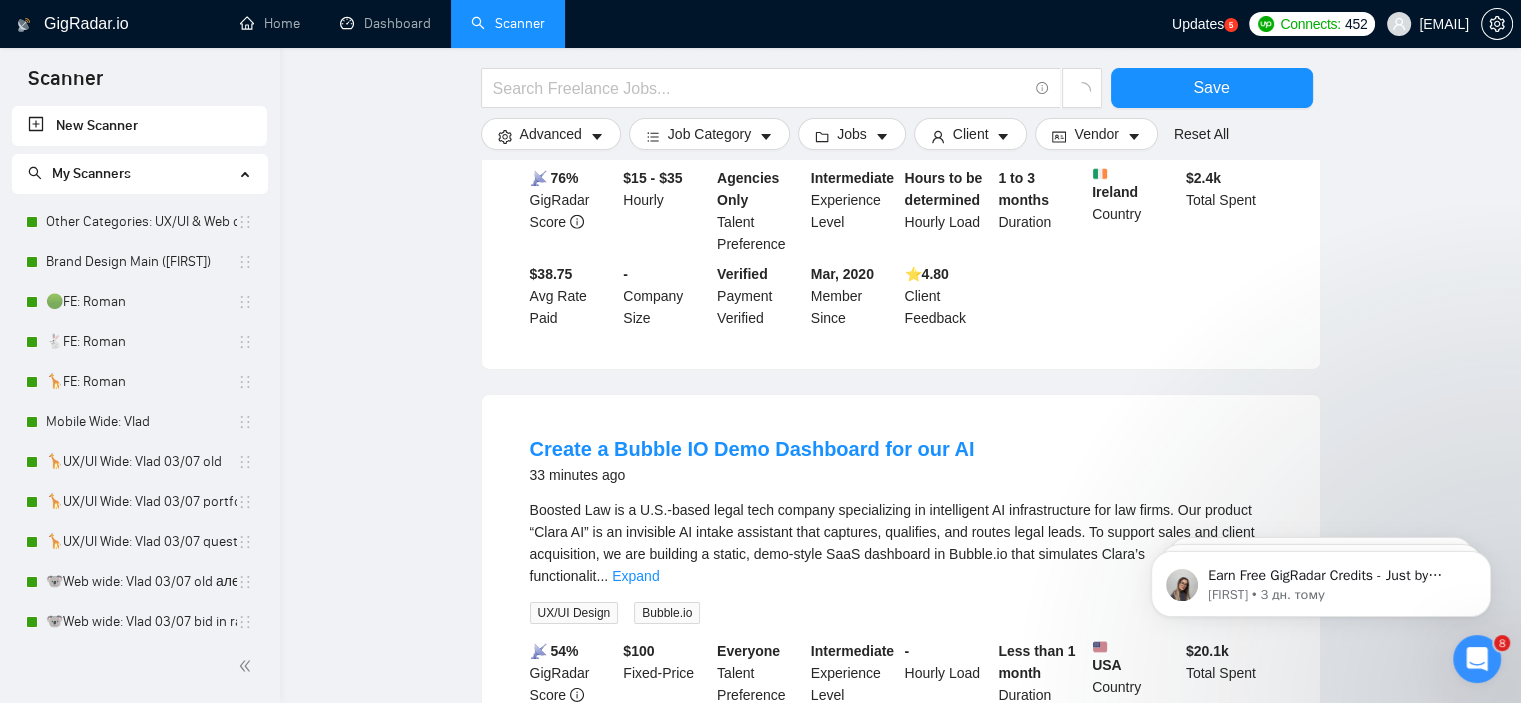 click on "Loading..." at bounding box center [901, 853] 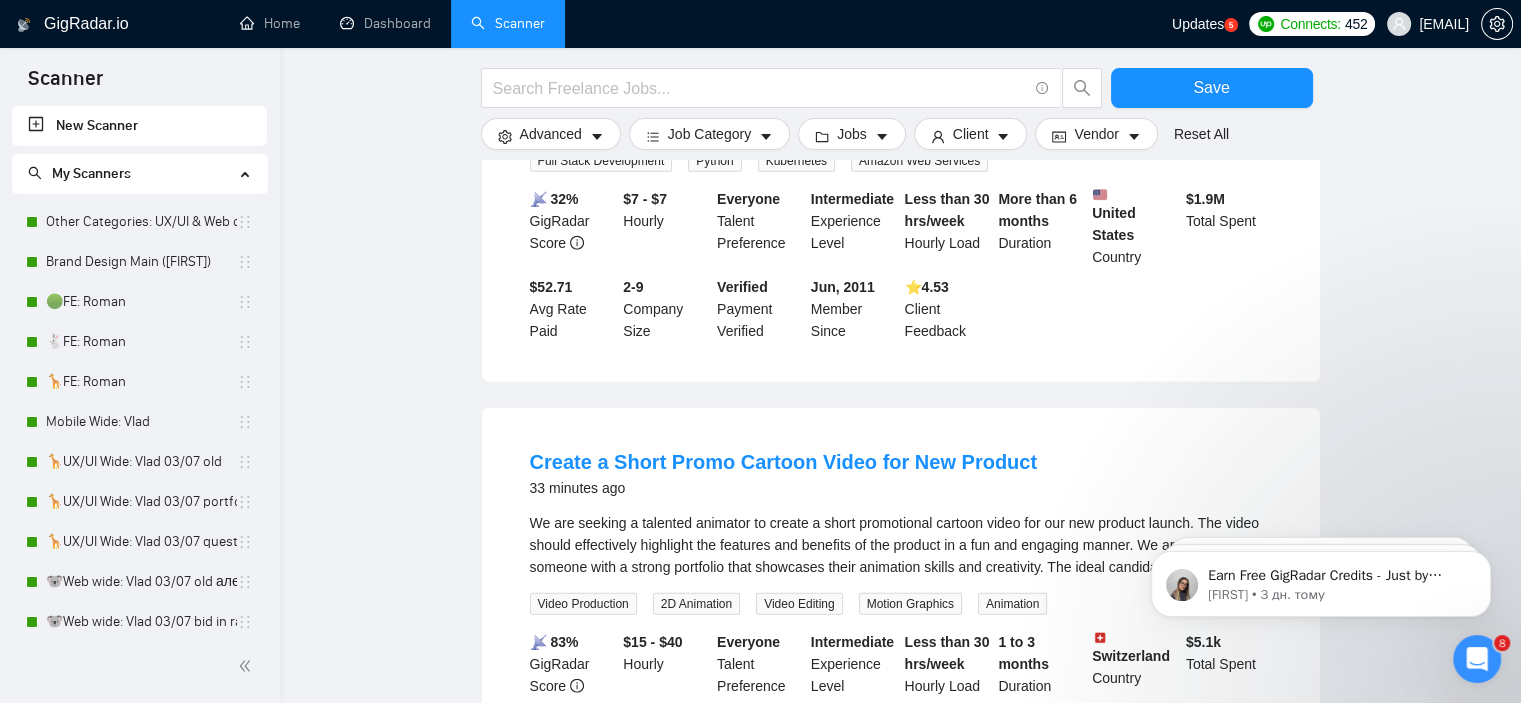 scroll, scrollTop: 5256, scrollLeft: 0, axis: vertical 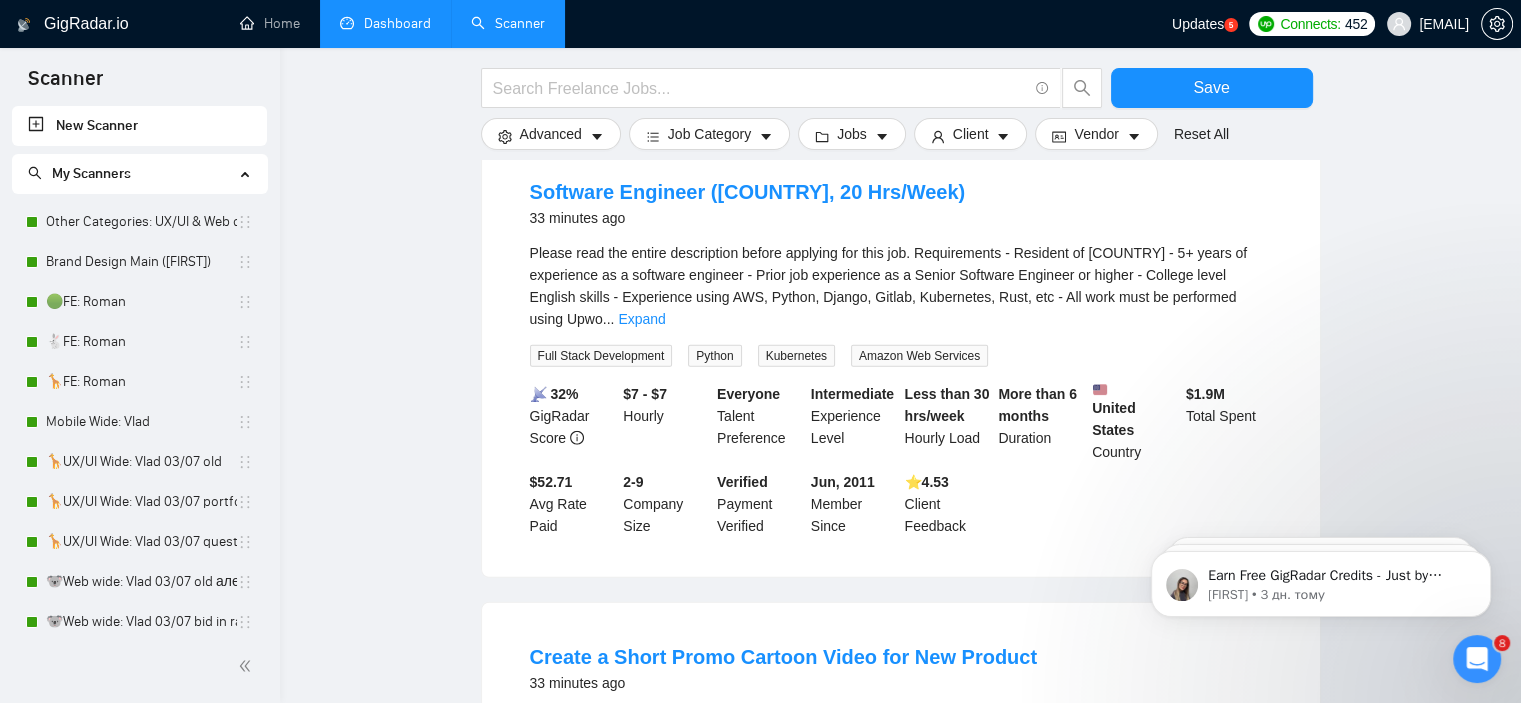 click on "Dashboard" at bounding box center (385, 23) 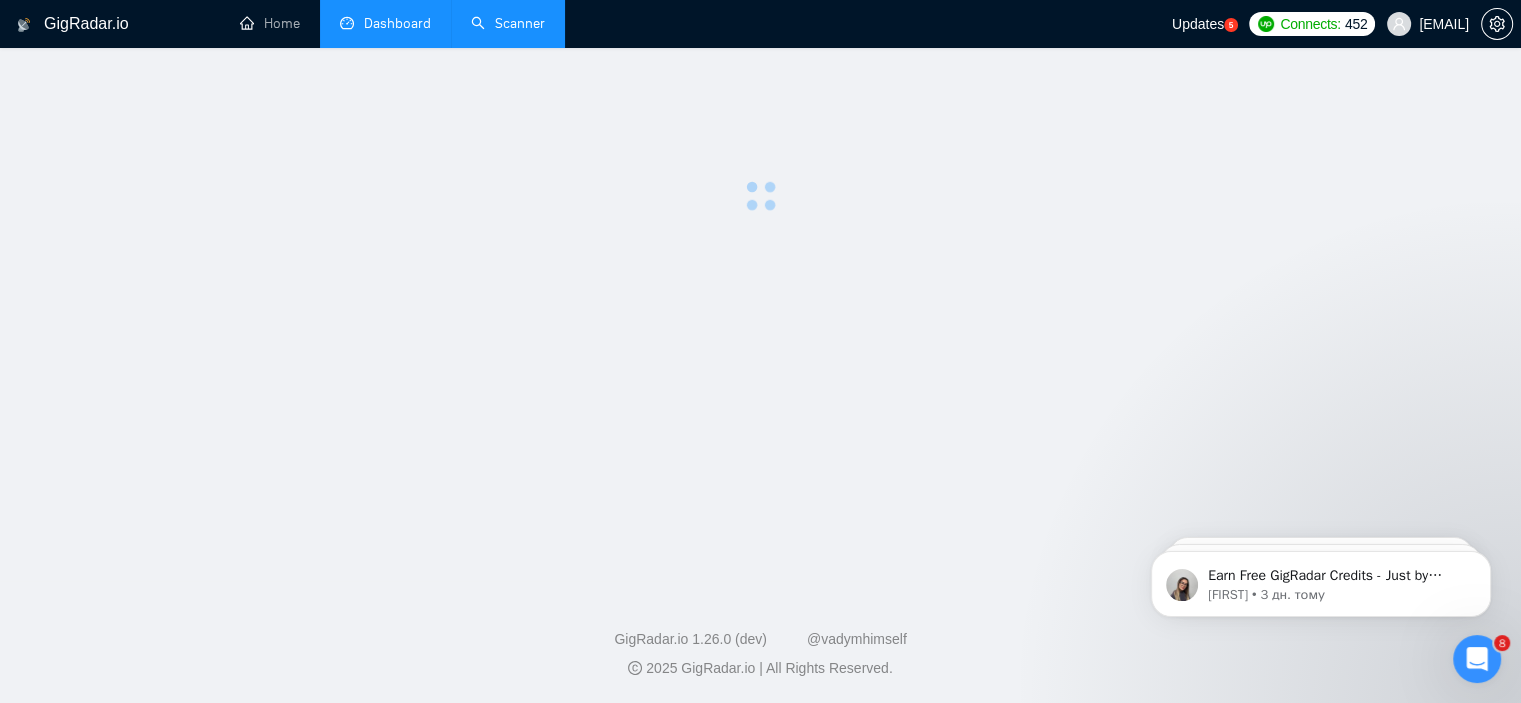 scroll, scrollTop: 0, scrollLeft: 0, axis: both 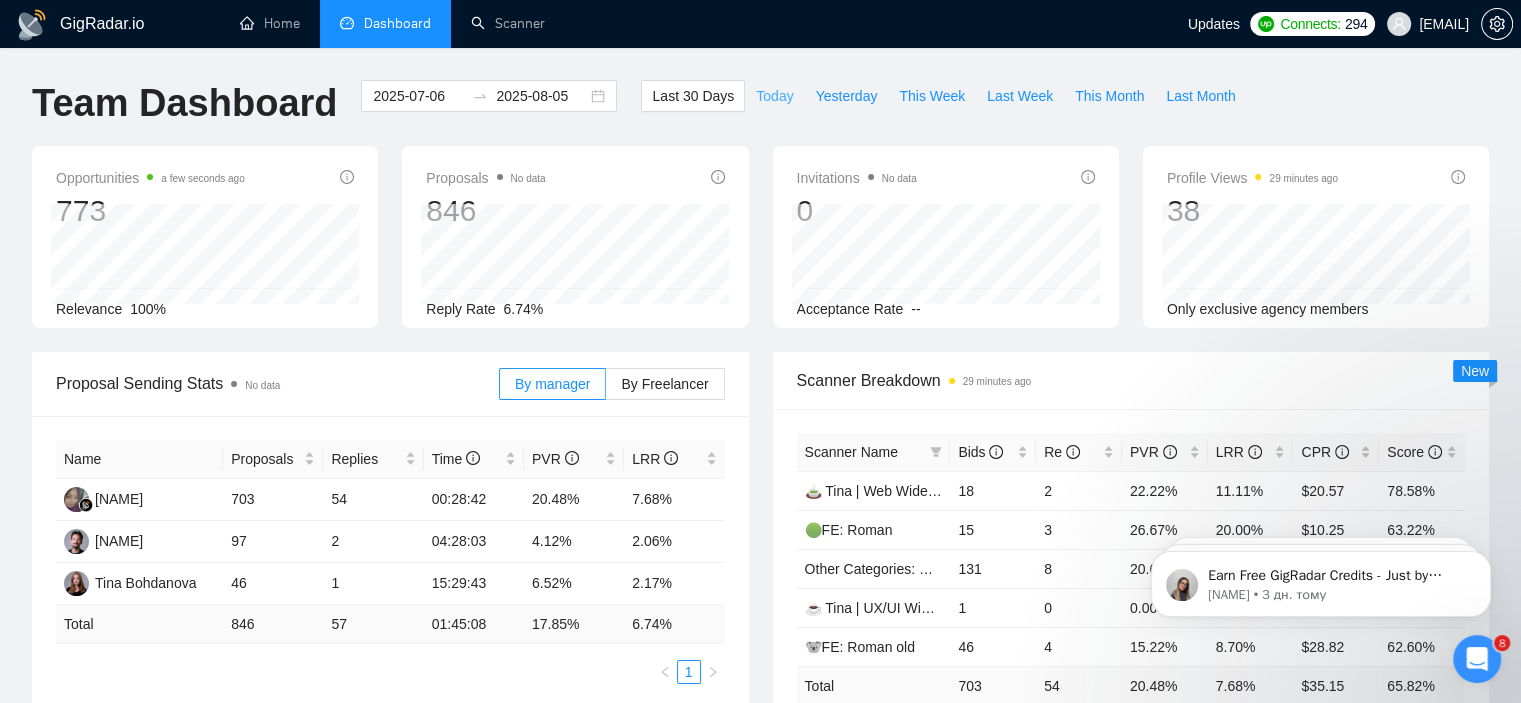 click on "Today" at bounding box center [774, 96] 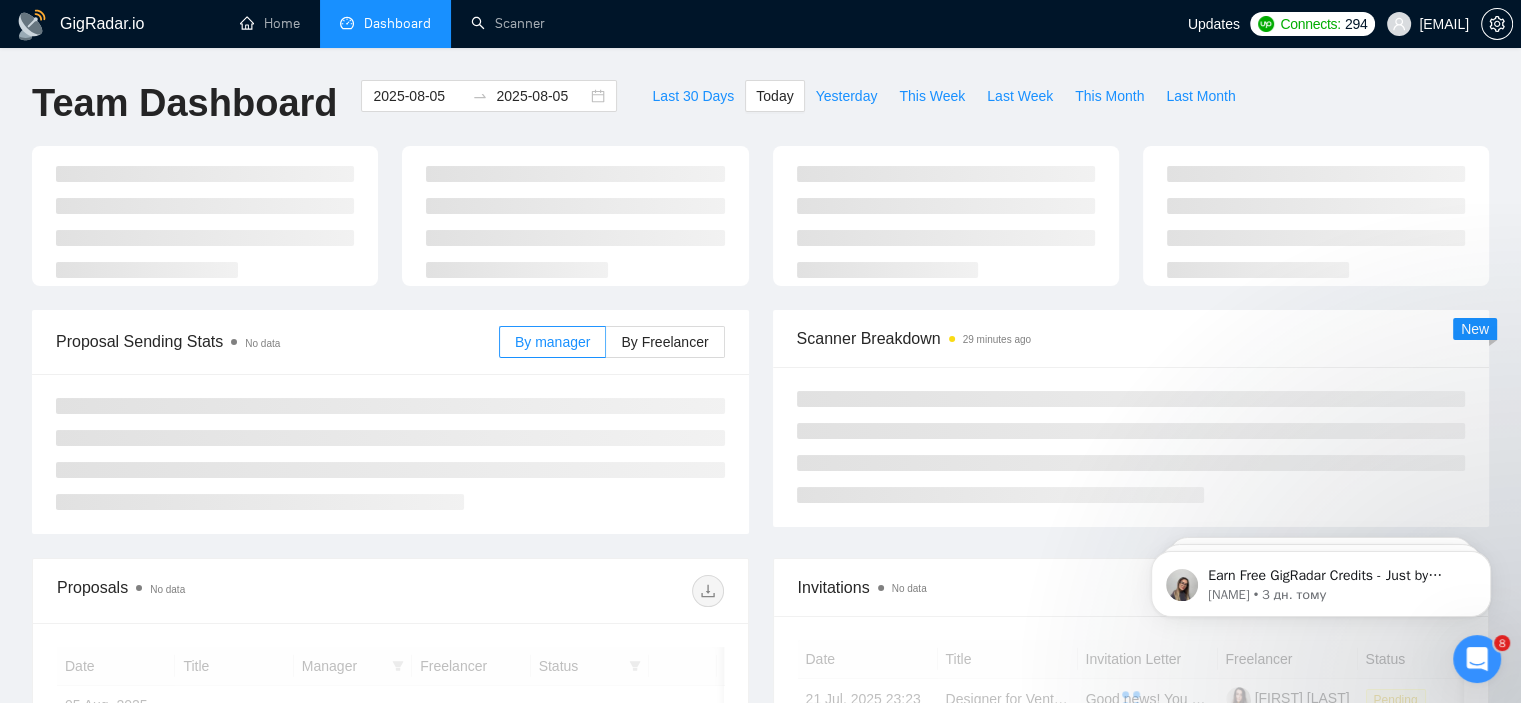 type on "2025-08-05" 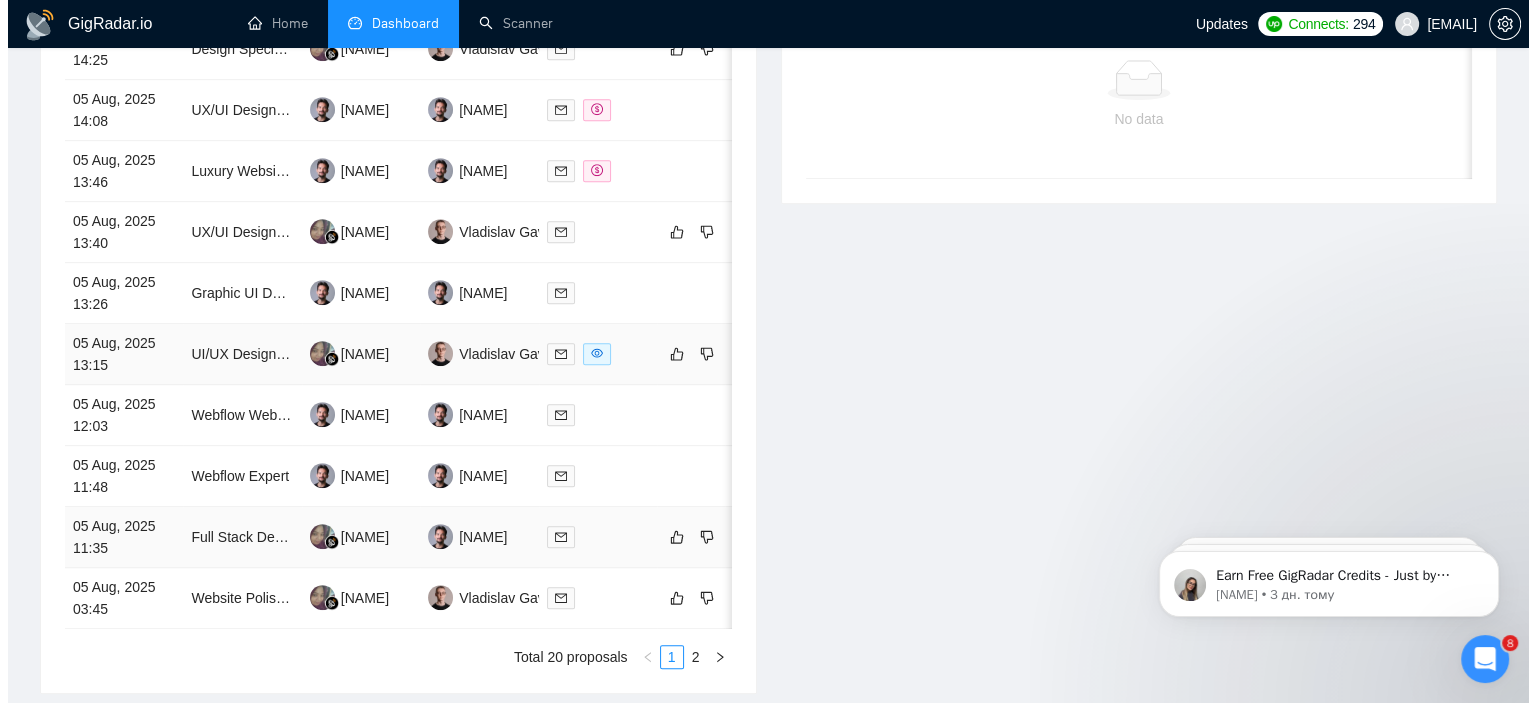 scroll, scrollTop: 904, scrollLeft: 0, axis: vertical 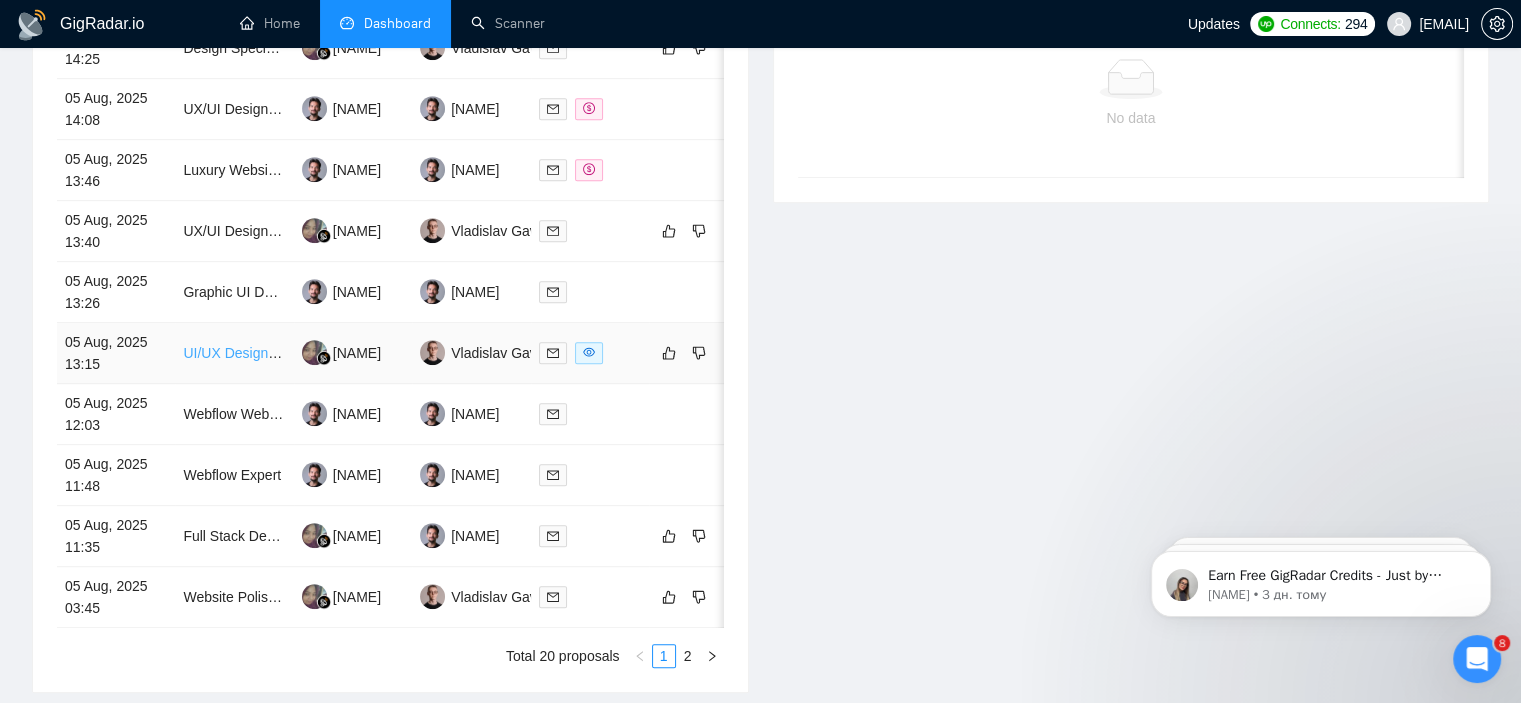 click on "UI/UX Designer for GemPages Landing Page" at bounding box center [324, 353] 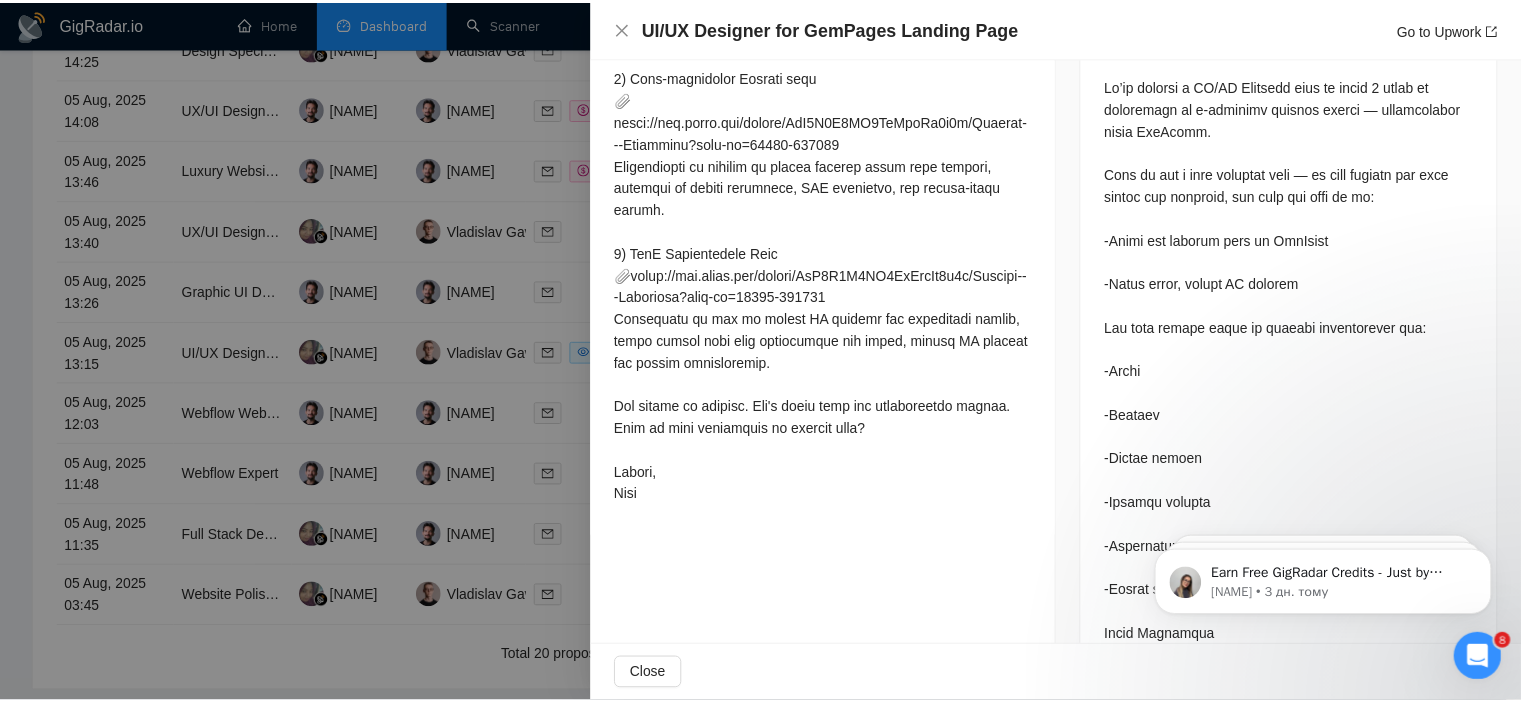 scroll, scrollTop: 854, scrollLeft: 0, axis: vertical 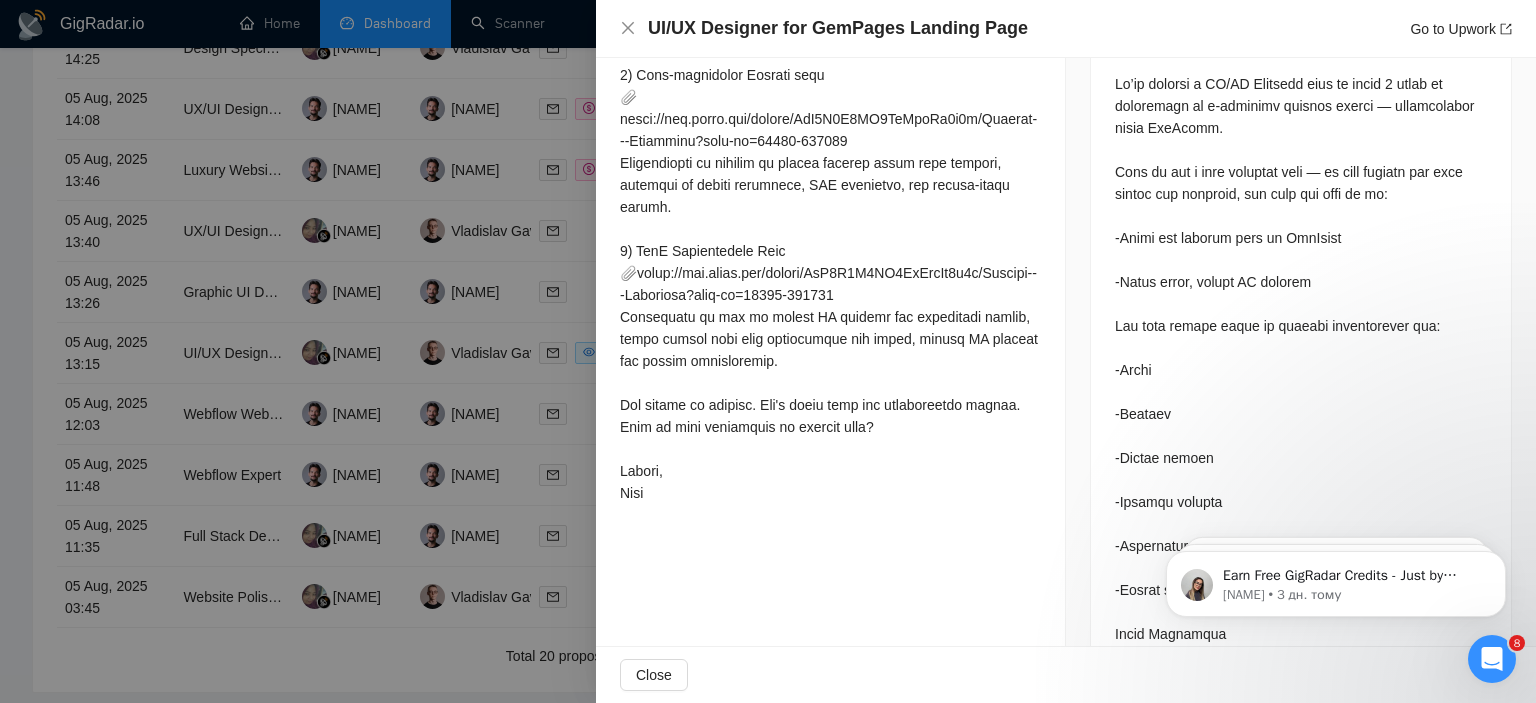 click at bounding box center [768, 351] 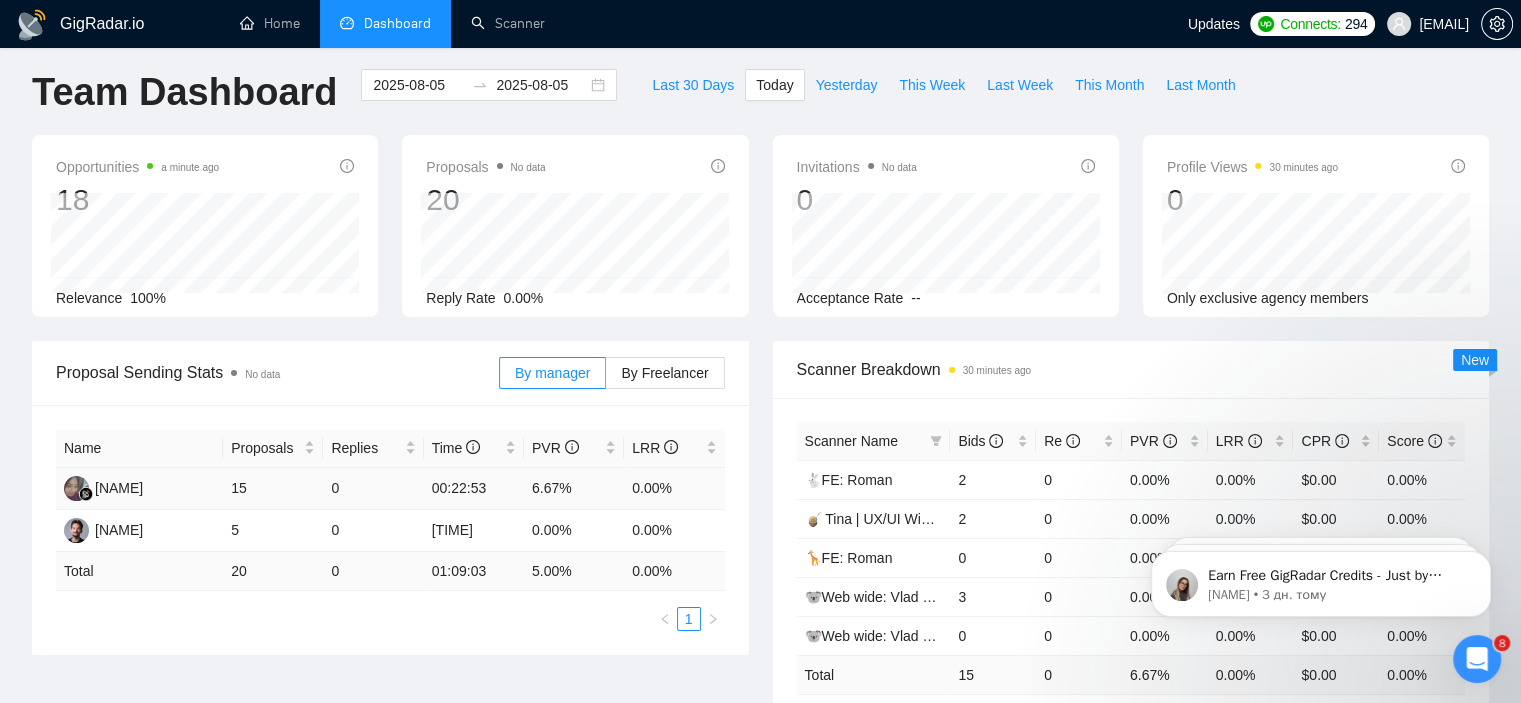 scroll, scrollTop: 7, scrollLeft: 0, axis: vertical 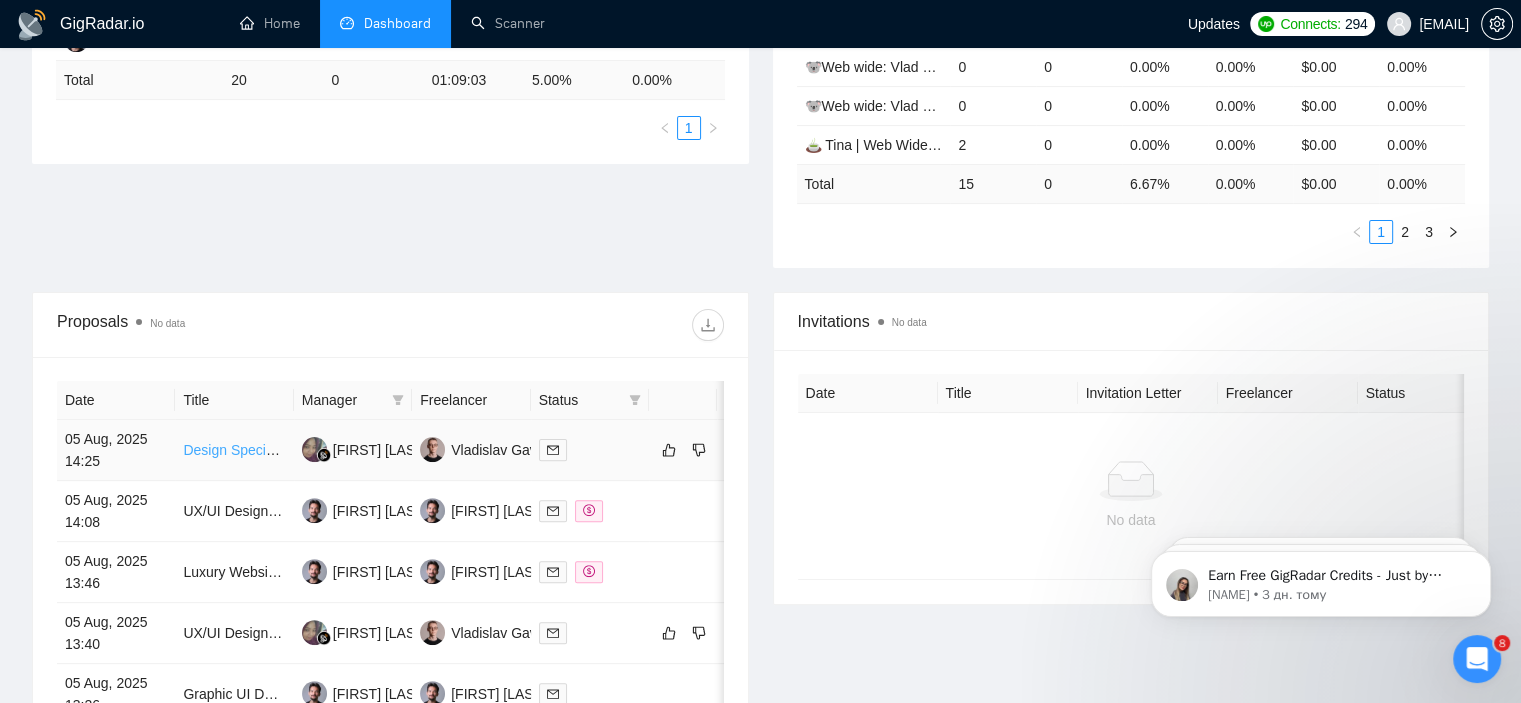 click on "Design Specialist: Graphic, Motion, Figma" at bounding box center [313, 450] 